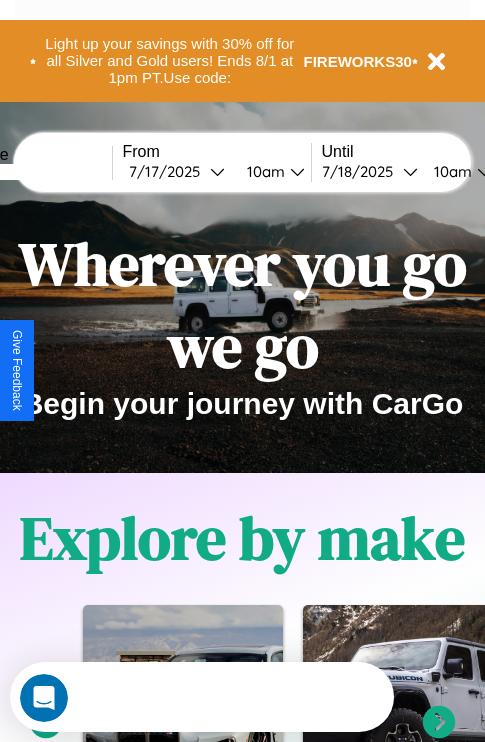 scroll, scrollTop: 0, scrollLeft: 0, axis: both 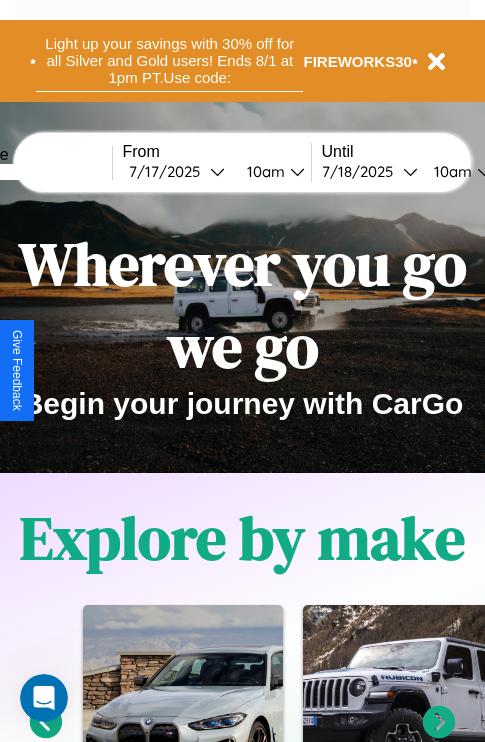 click on "Light up your savings with 30% off for all Silver and Gold users! Ends 8/1 at 1pm PT.  Use code:" at bounding box center (169, 61) 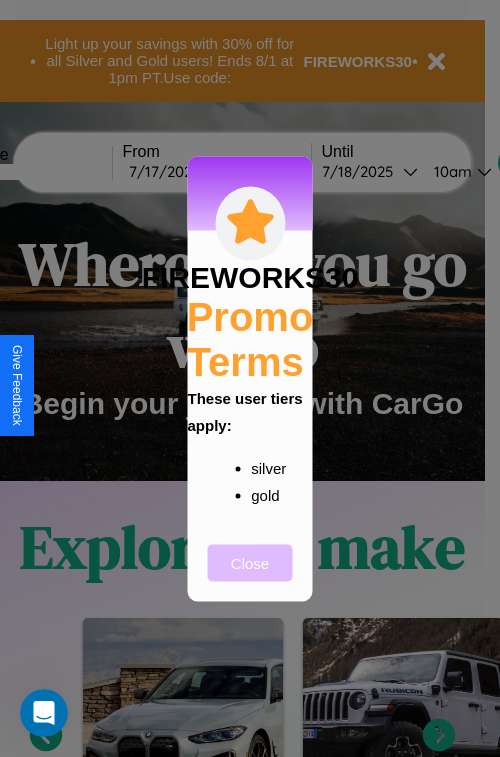 click on "Close" at bounding box center (250, 562) 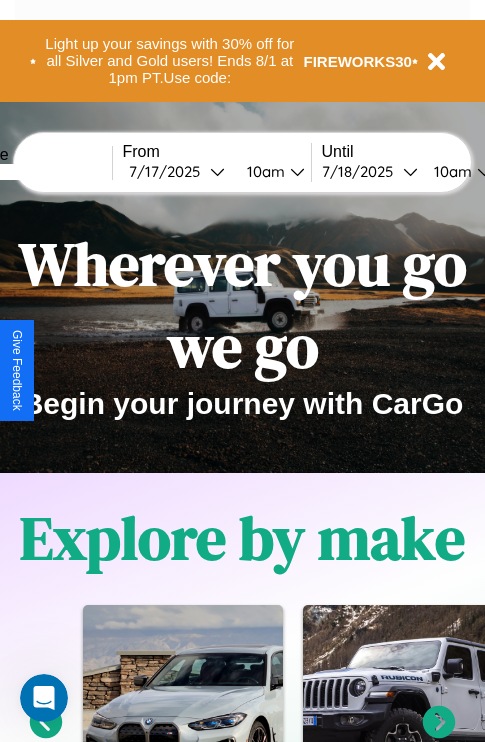 click at bounding box center [37, 172] 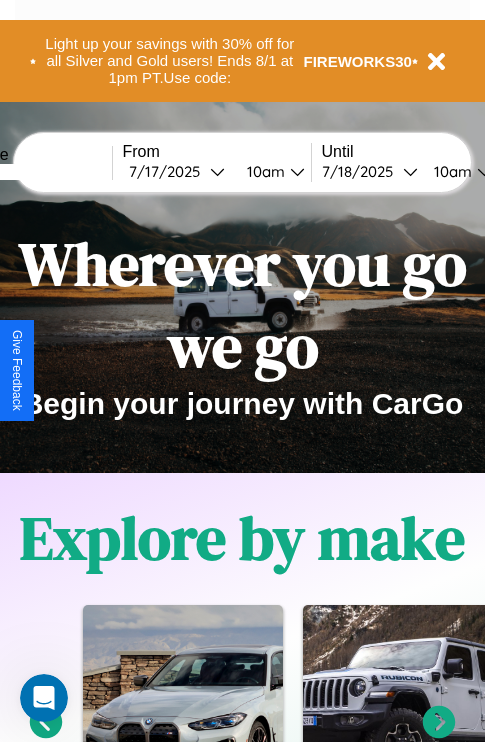 type on "******" 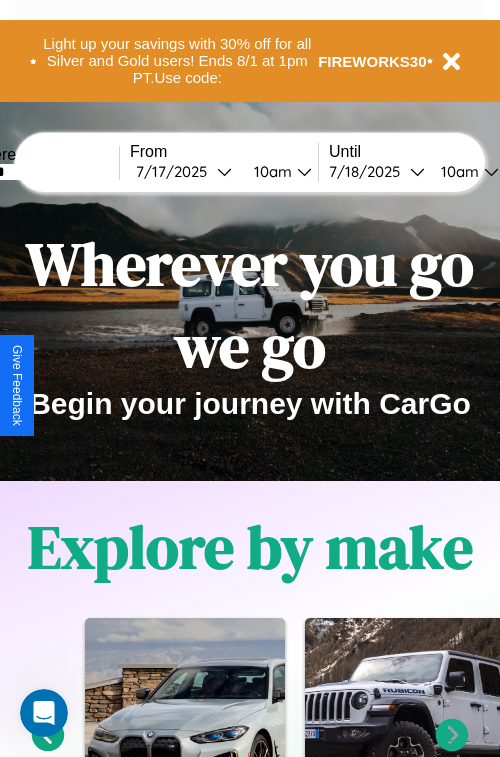 select on "*" 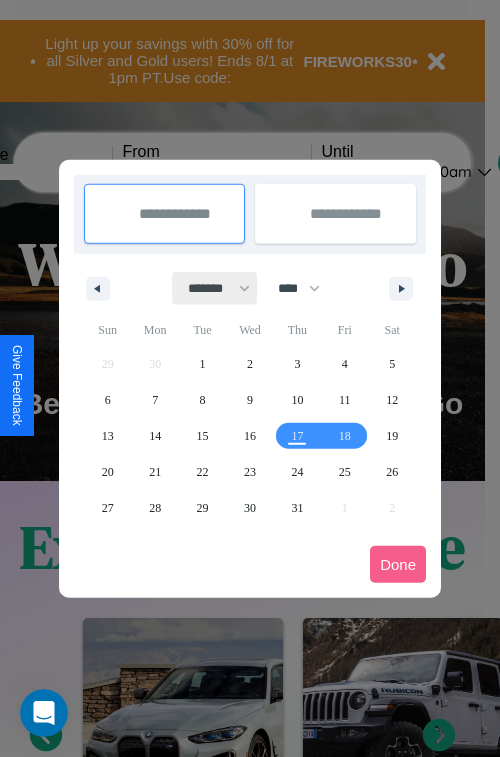click on "******* ******** ***** ***** *** **** **** ****** ********* ******* ******** ********" at bounding box center [215, 288] 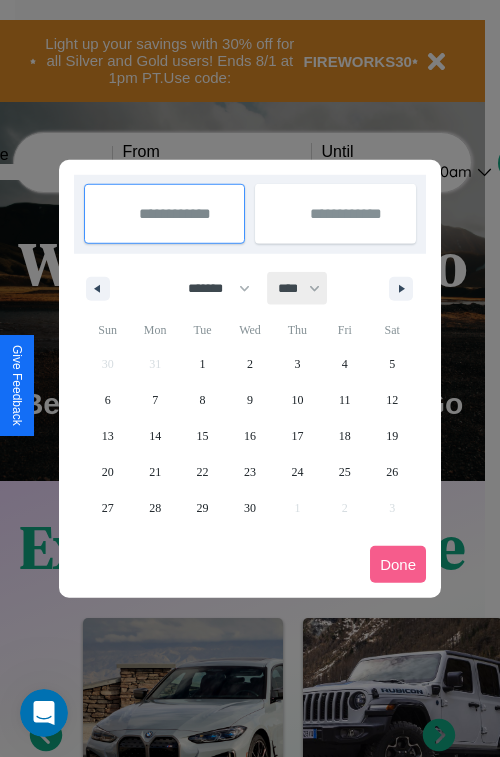 click on "**** **** **** **** **** **** **** **** **** **** **** **** **** **** **** **** **** **** **** **** **** **** **** **** **** **** **** **** **** **** **** **** **** **** **** **** **** **** **** **** **** **** **** **** **** **** **** **** **** **** **** **** **** **** **** **** **** **** **** **** **** **** **** **** **** **** **** **** **** **** **** **** **** **** **** **** **** **** **** **** **** **** **** **** **** **** **** **** **** **** **** **** **** **** **** **** **** **** **** **** **** **** **** **** **** **** **** **** **** **** **** **** **** **** **** **** **** **** **** **** ****" at bounding box center (298, 288) 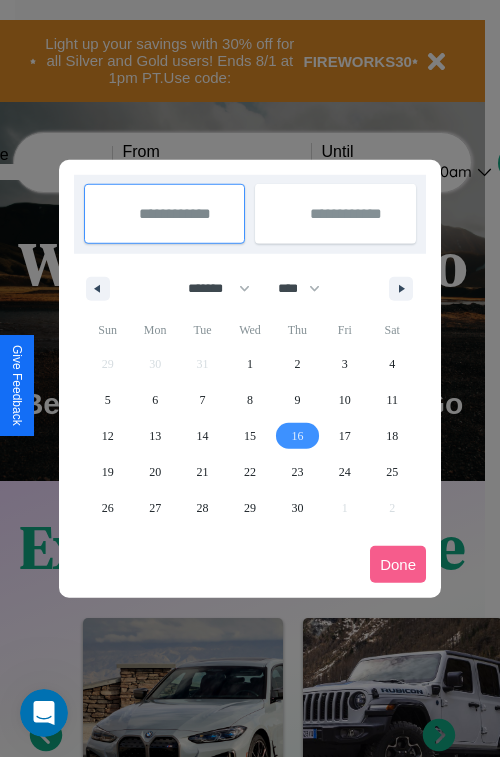 click on "16" at bounding box center (297, 436) 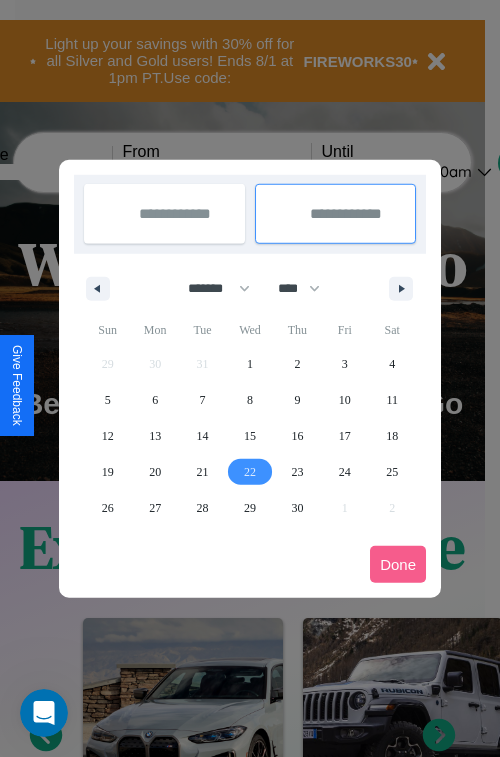 click on "22" at bounding box center [250, 472] 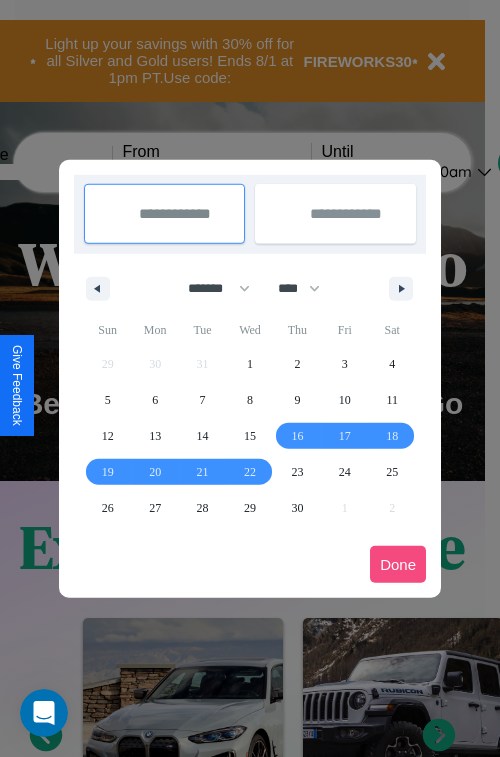 click on "Done" at bounding box center (398, 564) 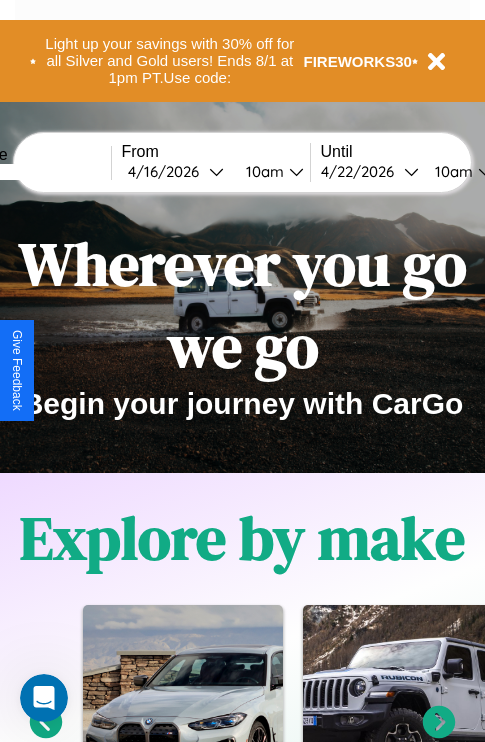 click on "10am" at bounding box center (262, 171) 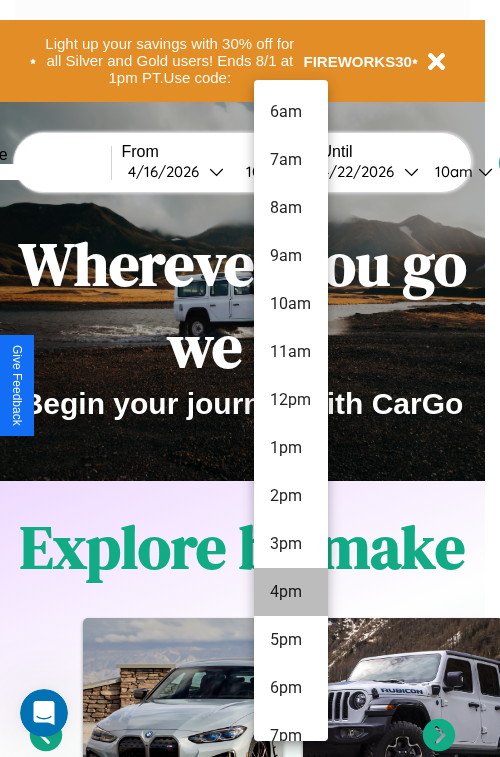 click on "4pm" at bounding box center (291, 592) 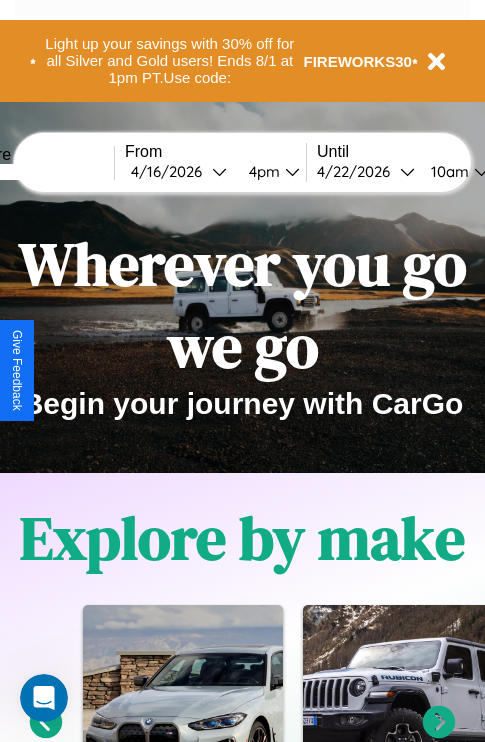 scroll, scrollTop: 0, scrollLeft: 72, axis: horizontal 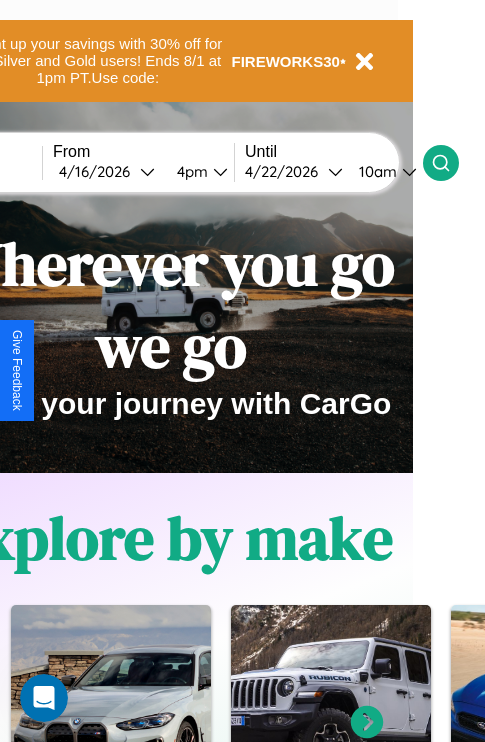 click 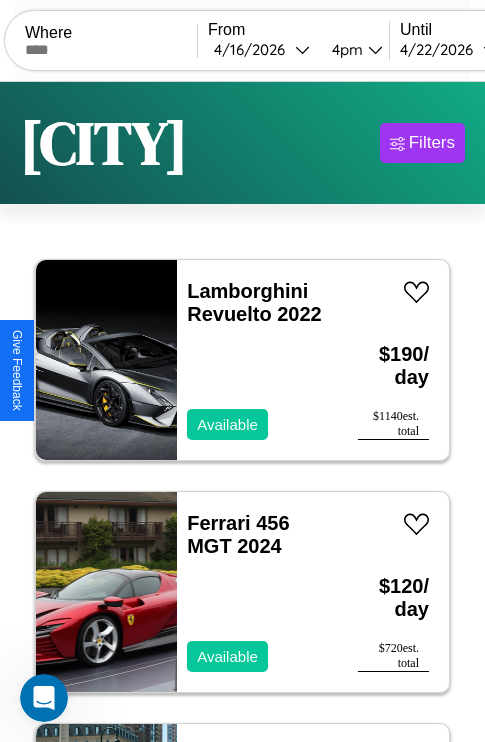 scroll, scrollTop: 95, scrollLeft: 0, axis: vertical 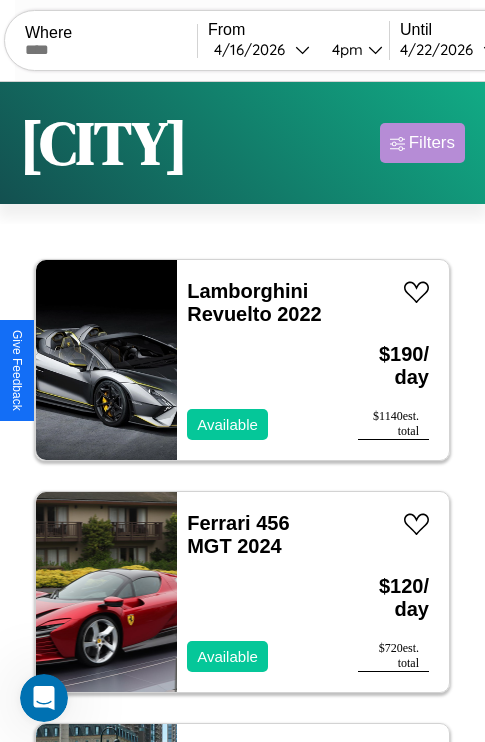 click on "Filters" at bounding box center (432, 143) 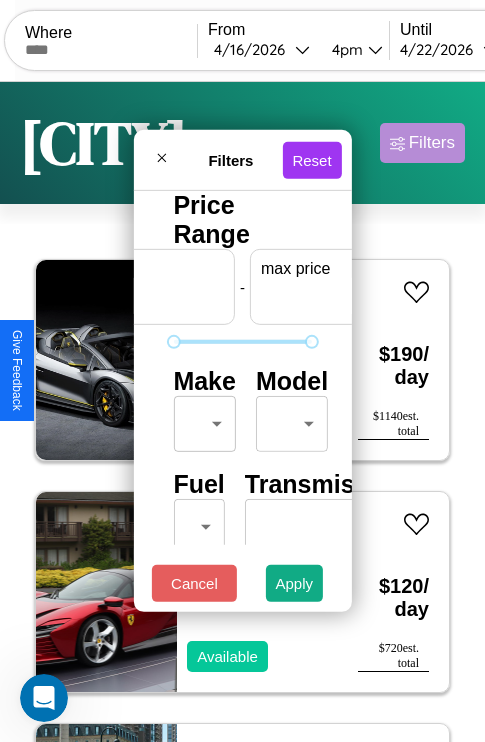 scroll, scrollTop: 0, scrollLeft: 124, axis: horizontal 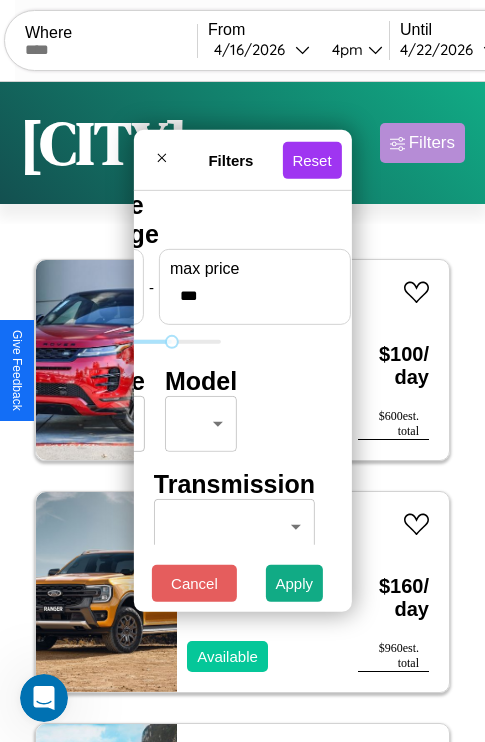 type on "***" 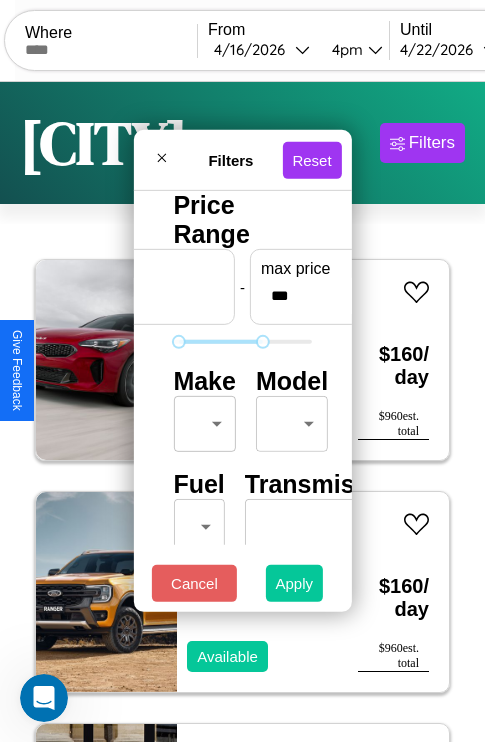 type on "**" 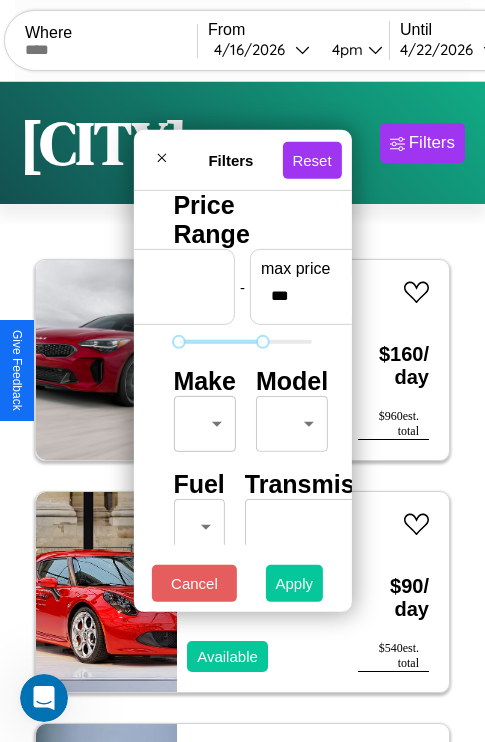 click on "Apply" at bounding box center [295, 583] 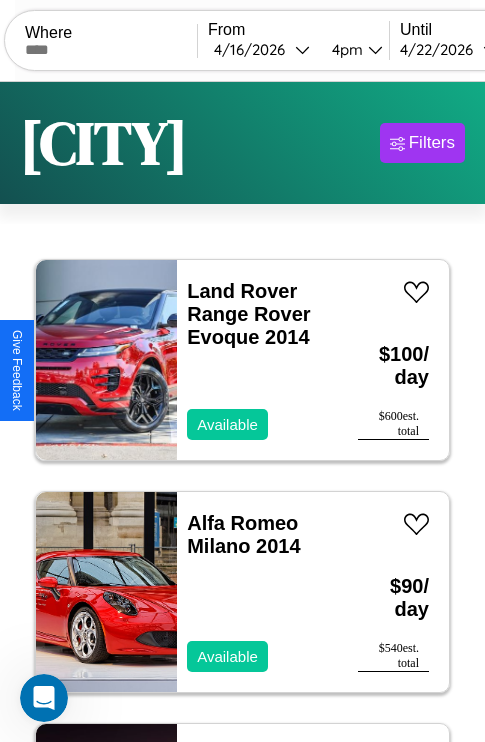 scroll, scrollTop: 95, scrollLeft: 0, axis: vertical 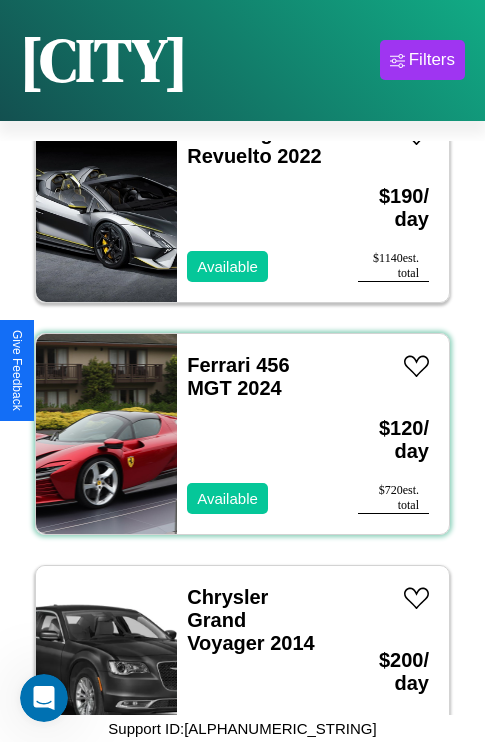 click on "Ferrari   456 MGT   2024 Available" at bounding box center (257, 434) 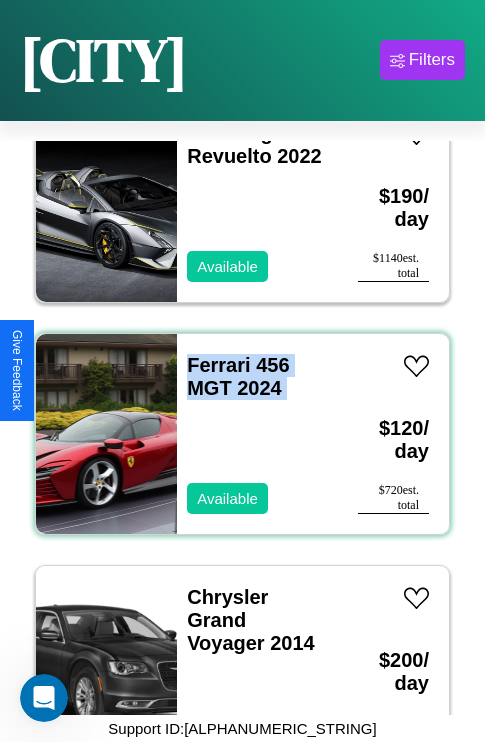 click on "Ferrari   456 MGT   2024 Available" at bounding box center [257, 434] 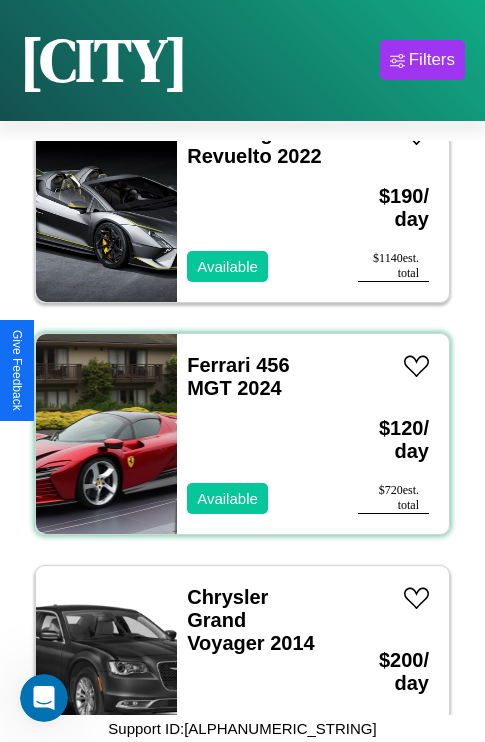 click on "Ferrari   456 MGT   2024 Available" at bounding box center [257, 434] 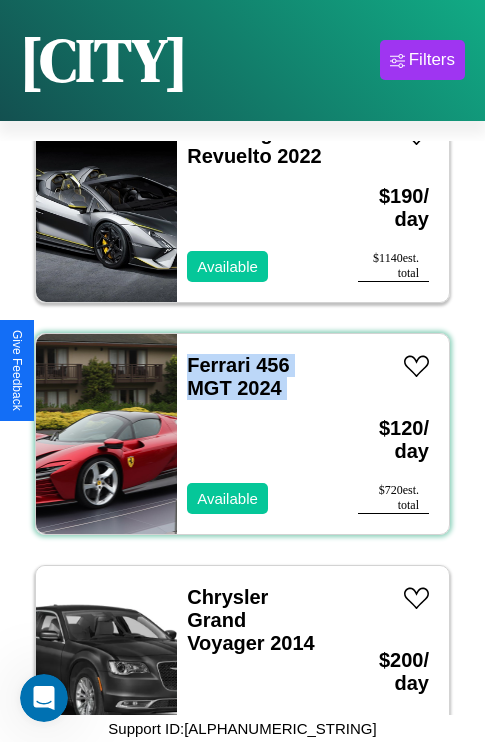 click on "Ferrari   456 MGT   2024 Available" at bounding box center (257, 434) 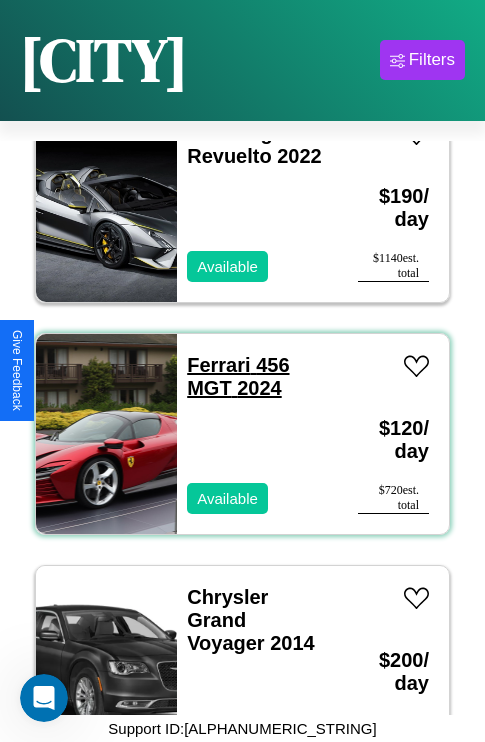 click on "Ferrari   456 MGT   2024" at bounding box center [238, 376] 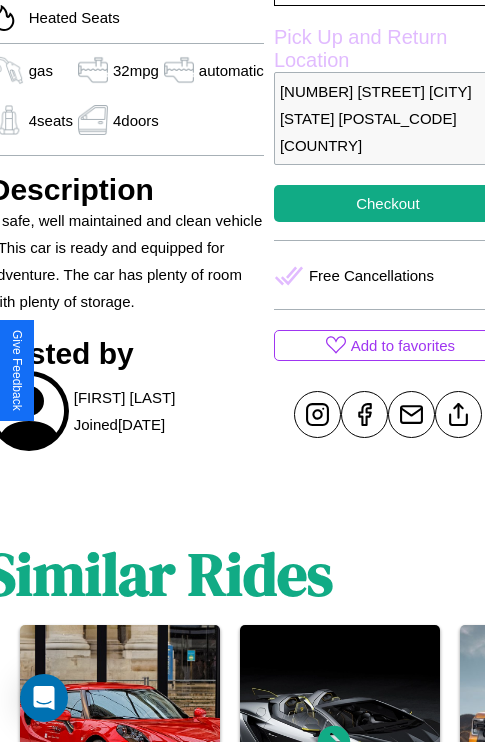 scroll, scrollTop: 669, scrollLeft: 84, axis: both 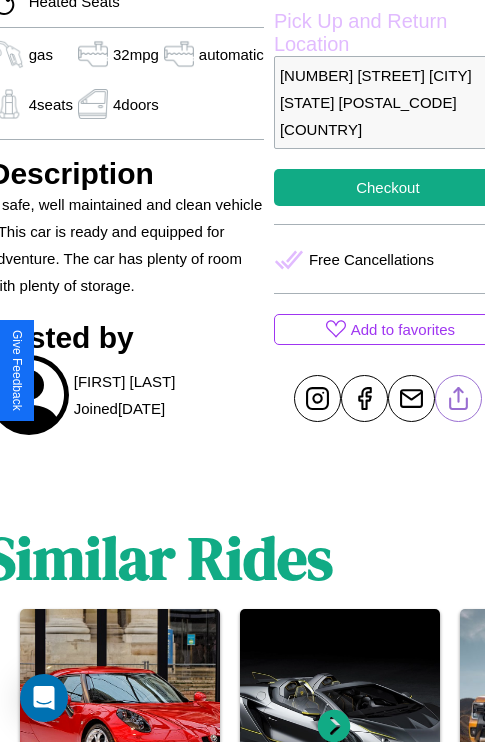 click 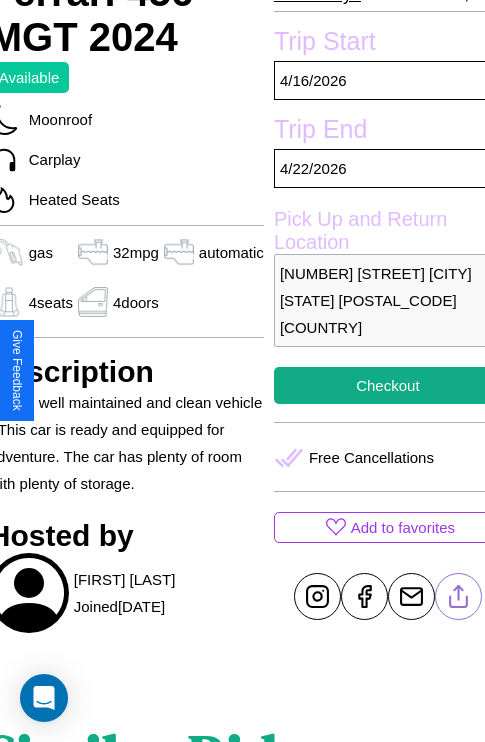 scroll, scrollTop: 458, scrollLeft: 84, axis: both 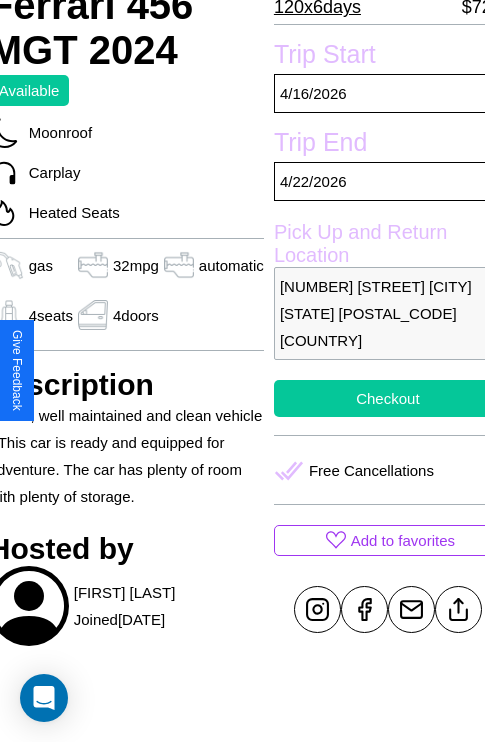 click on "Checkout" at bounding box center [388, 398] 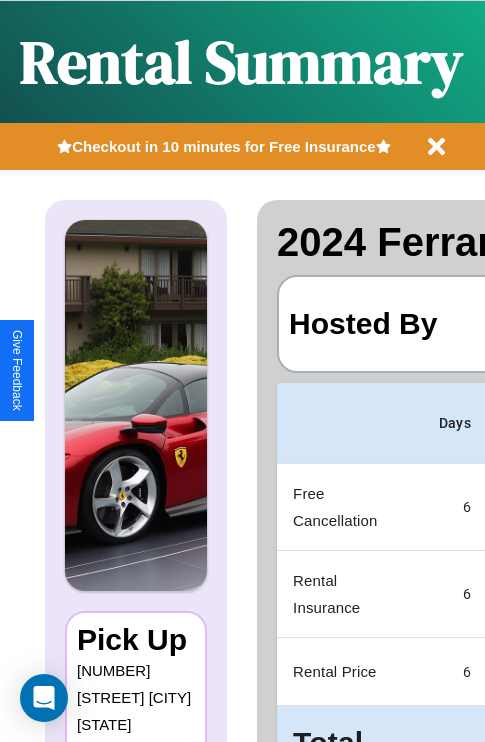 scroll, scrollTop: 0, scrollLeft: 378, axis: horizontal 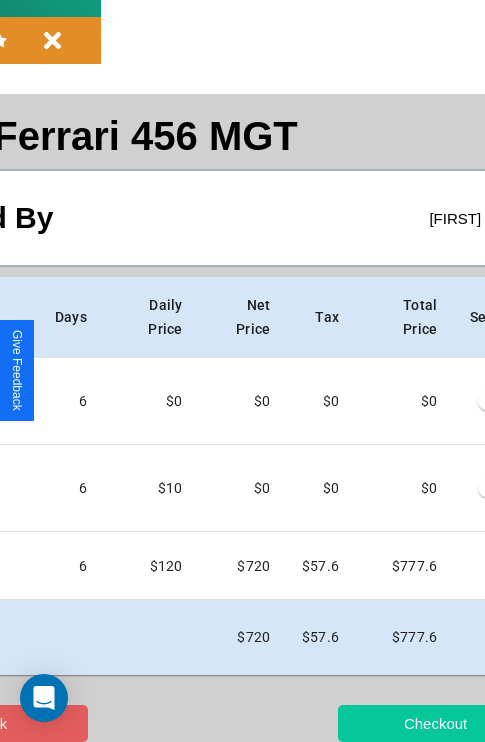 click on "Checkout" at bounding box center (435, 723) 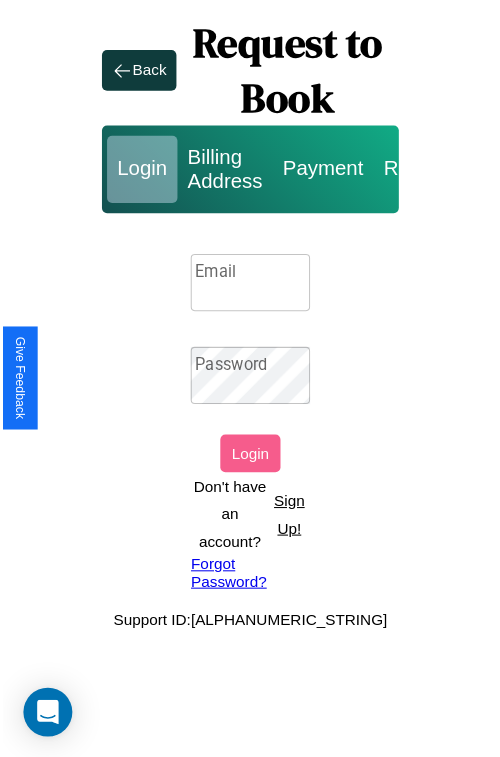 scroll, scrollTop: 0, scrollLeft: 0, axis: both 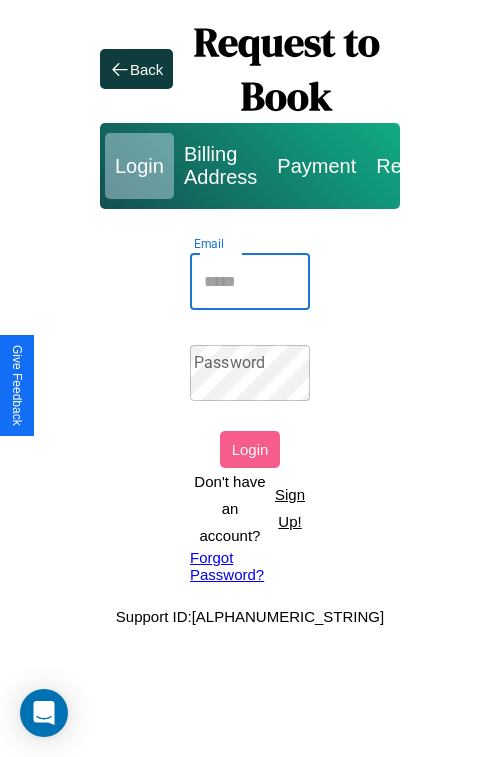 click on "Email" at bounding box center [250, 282] 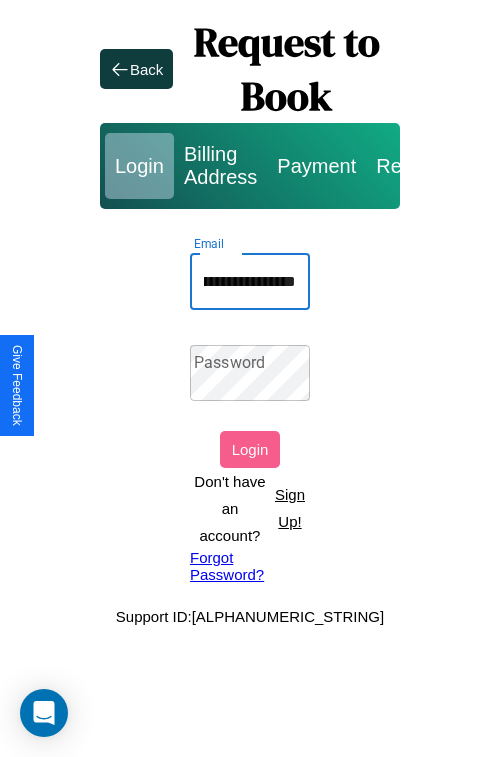 scroll, scrollTop: 0, scrollLeft: 122, axis: horizontal 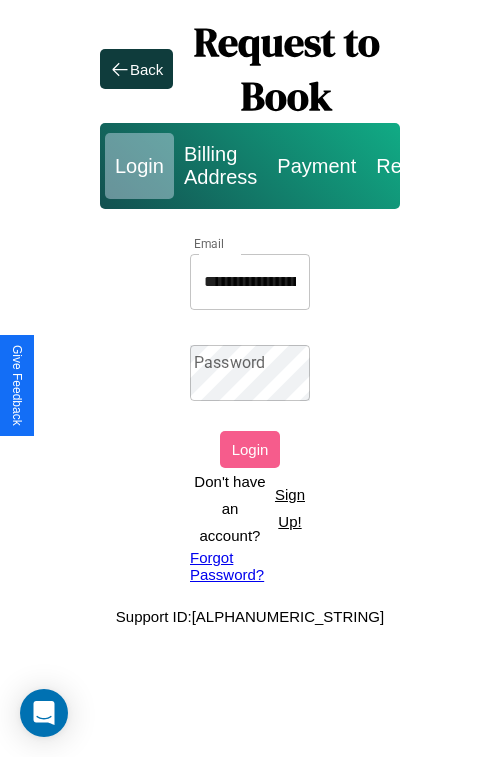 click on "Password Password" at bounding box center (250, 373) 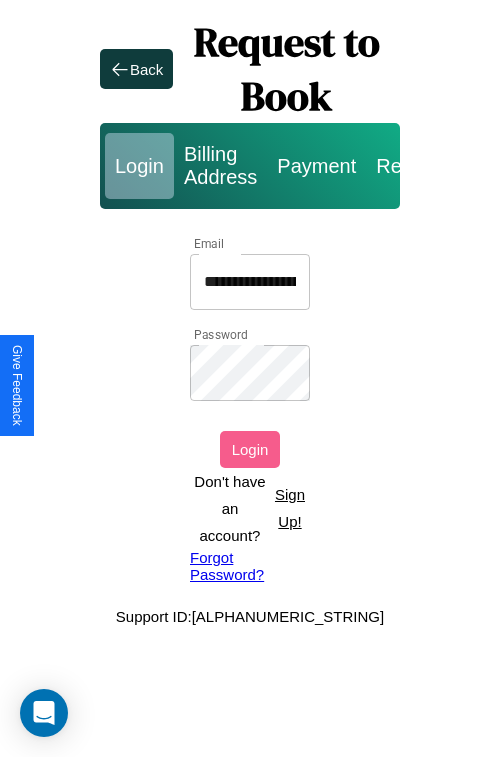 click on "Login" at bounding box center (250, 449) 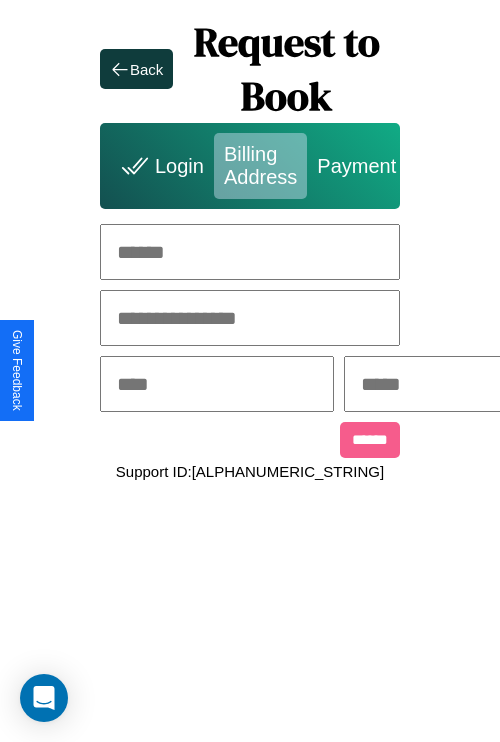 click at bounding box center (250, 252) 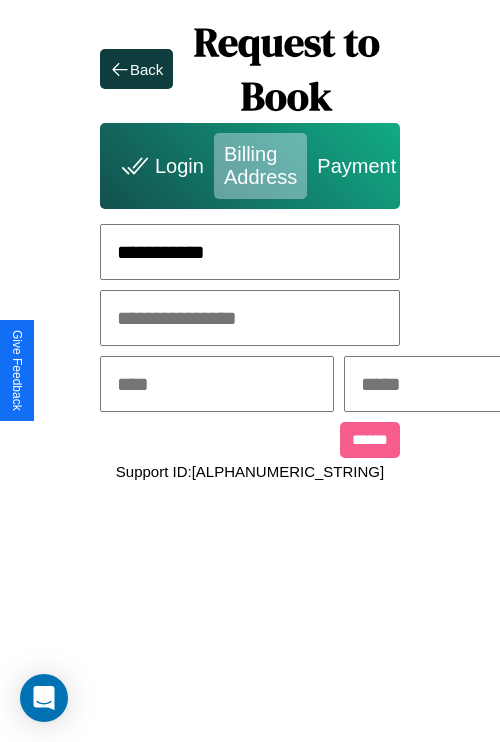 type on "**********" 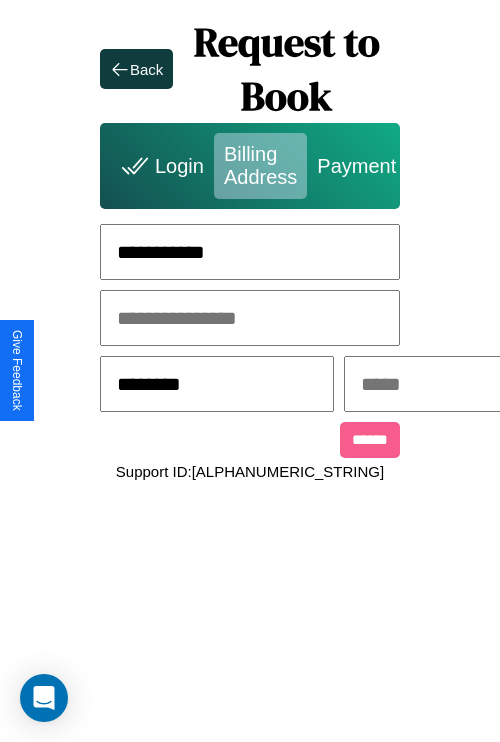 type on "********" 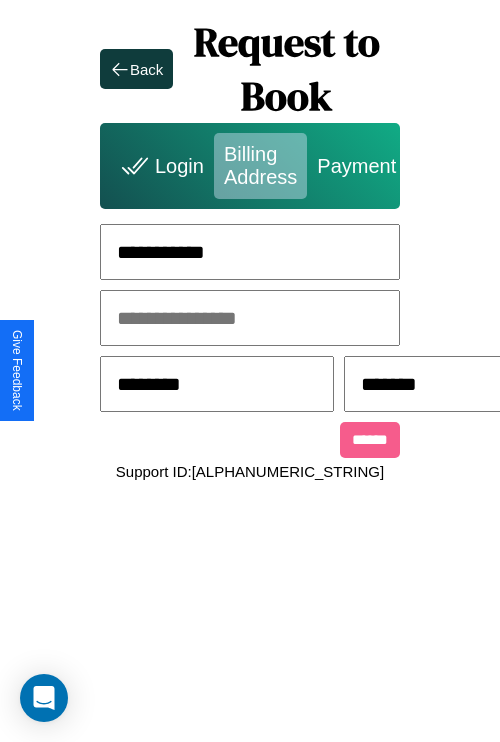 scroll, scrollTop: 0, scrollLeft: 517, axis: horizontal 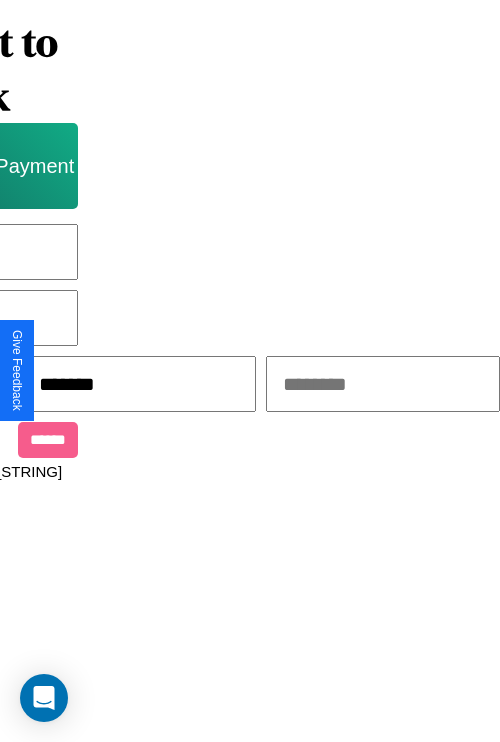 type on "*******" 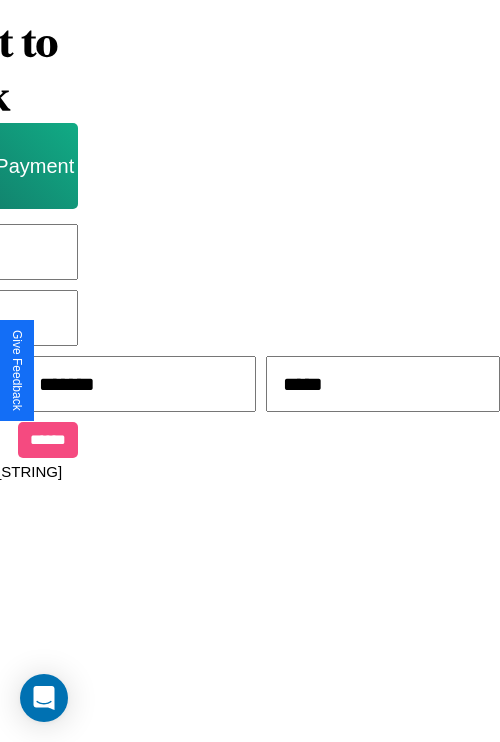 type on "*****" 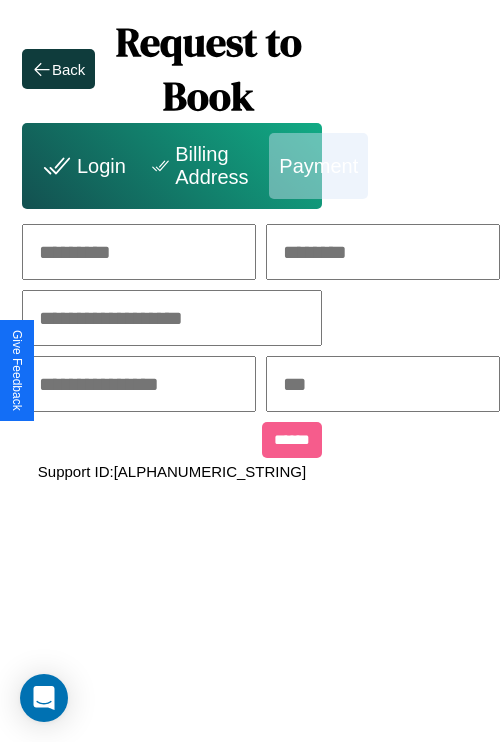 click at bounding box center [139, 252] 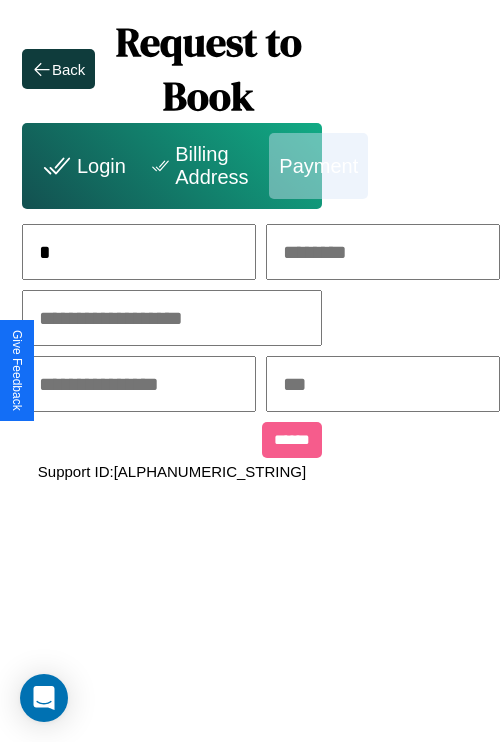 scroll, scrollTop: 0, scrollLeft: 131, axis: horizontal 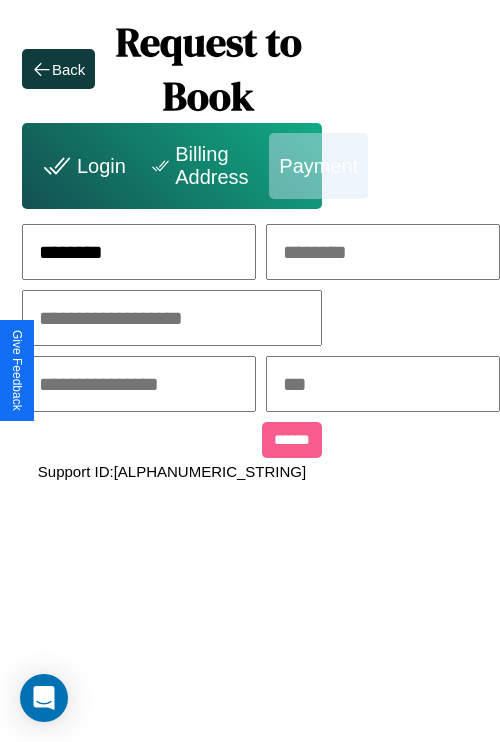 type on "********" 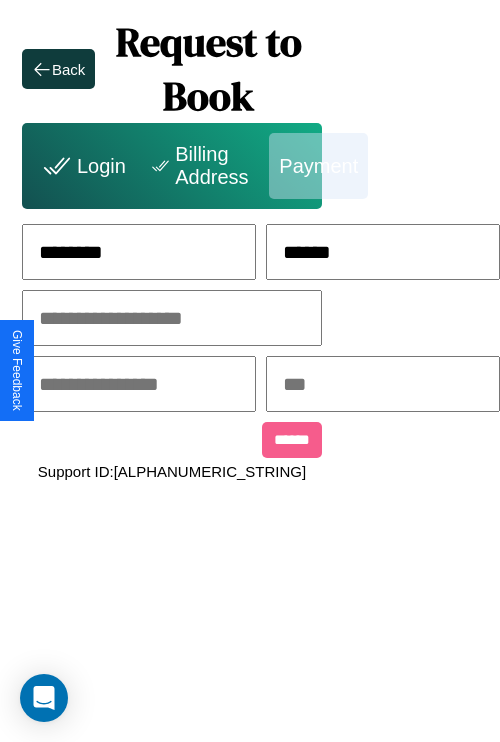 type on "******" 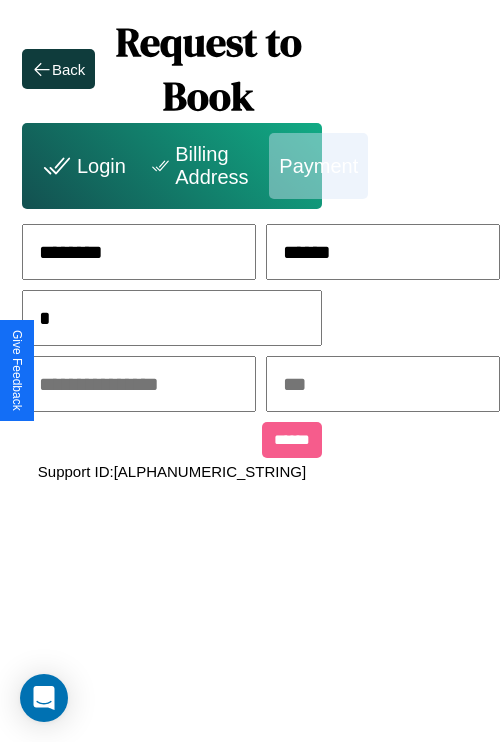 scroll, scrollTop: 0, scrollLeft: 128, axis: horizontal 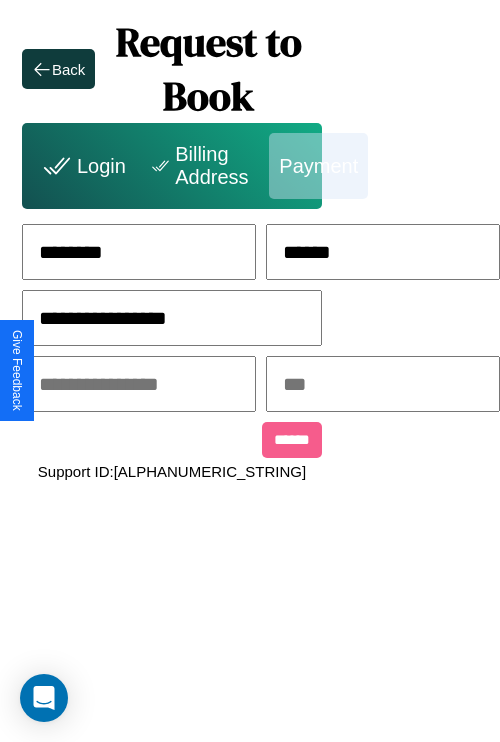 type on "**********" 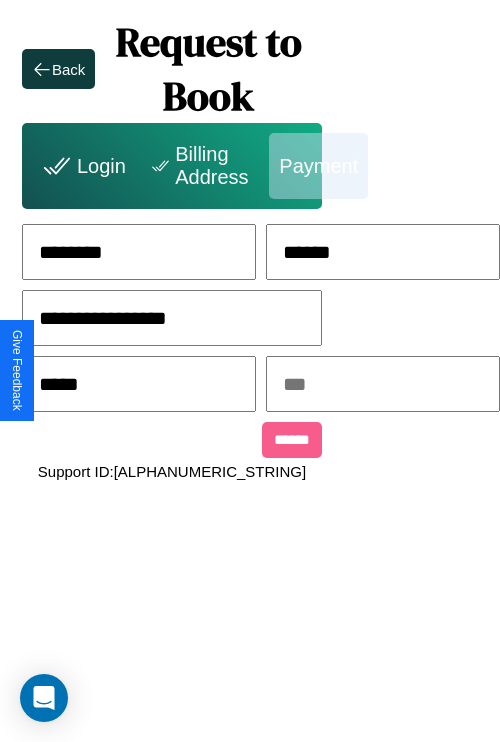 type on "*****" 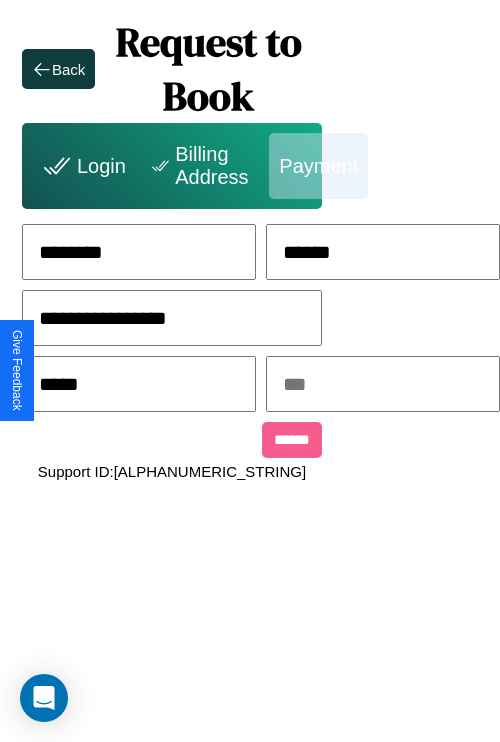 click at bounding box center [383, 384] 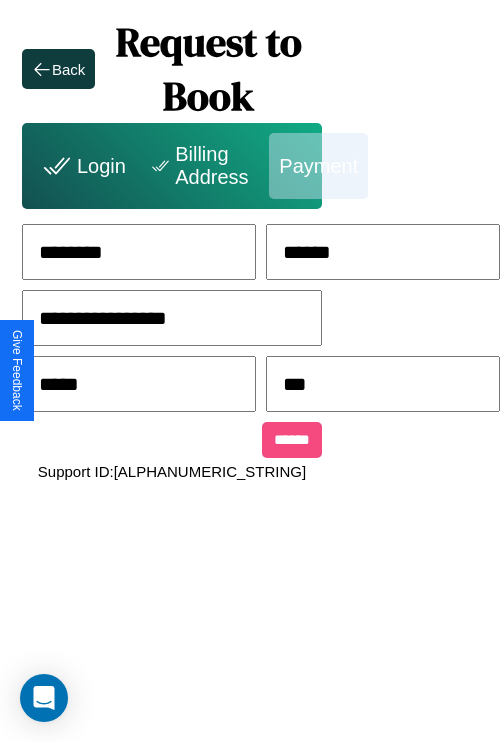 type on "***" 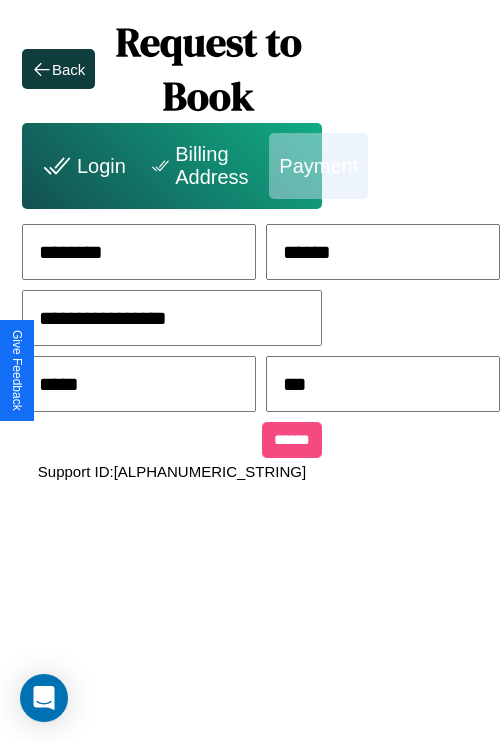 click on "******" at bounding box center (292, 440) 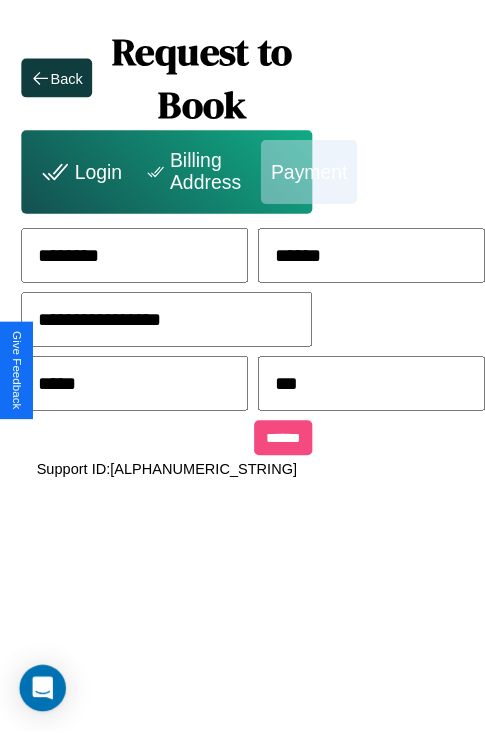 scroll, scrollTop: 0, scrollLeft: 72, axis: horizontal 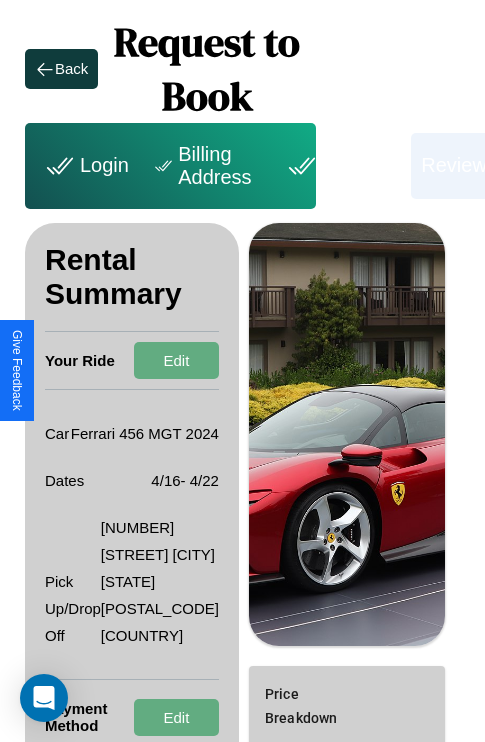 click on "Payment" at bounding box center (341, 166) 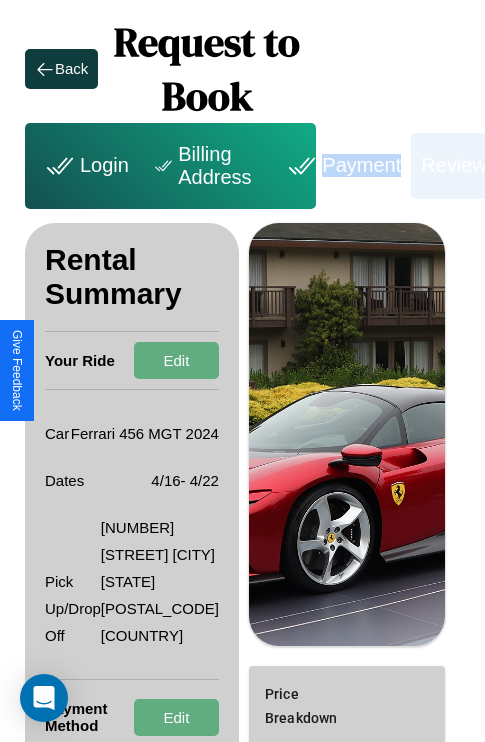 click on "Payment" at bounding box center (341, 166) 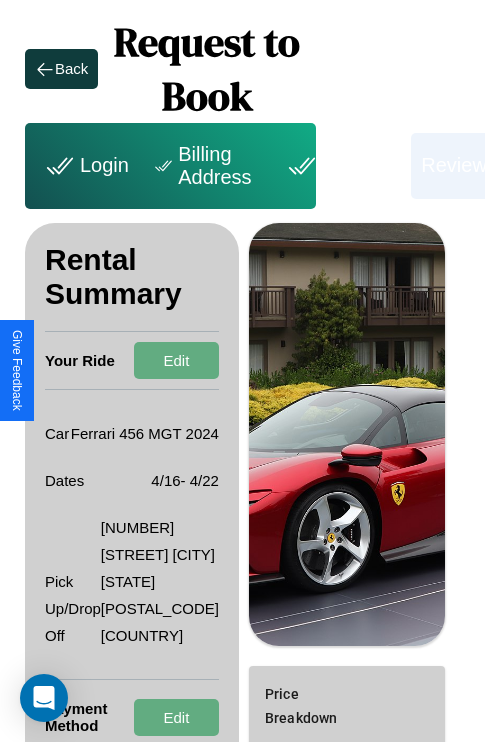 click on "Payment" at bounding box center [341, 166] 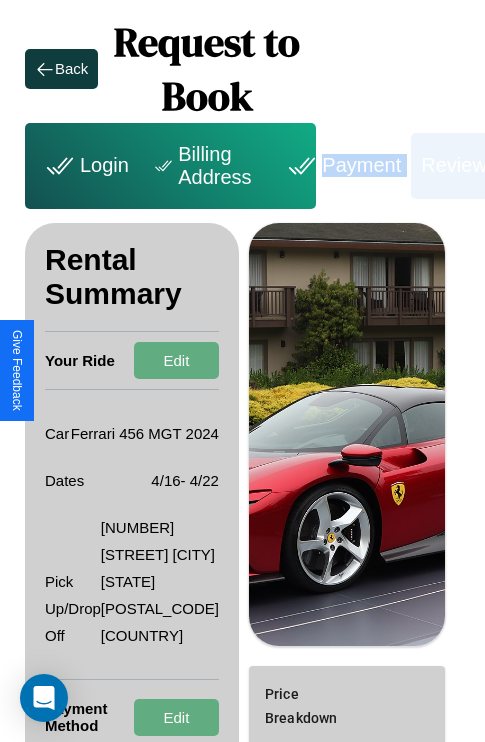 click on "Payment" at bounding box center (341, 166) 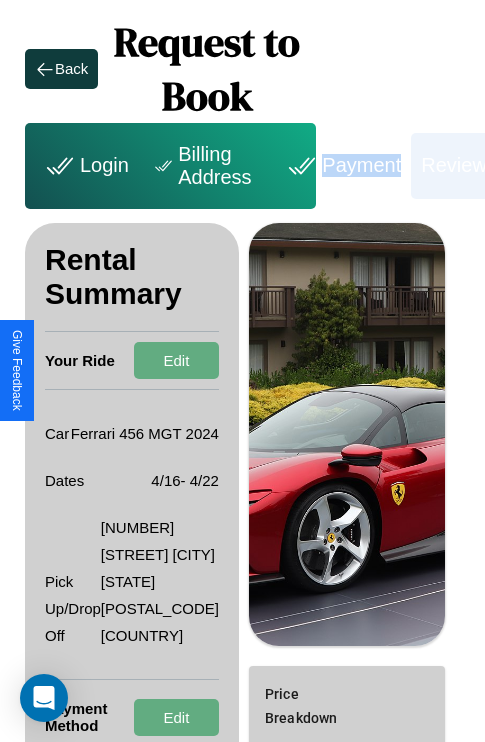 click on "Payment" at bounding box center [341, 166] 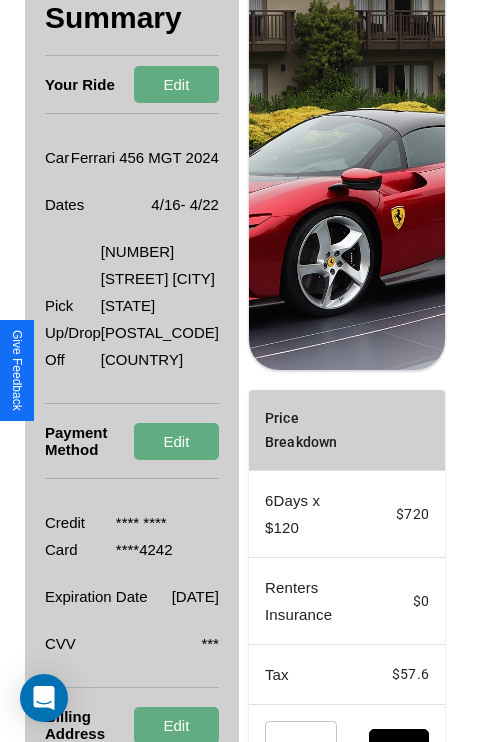 scroll, scrollTop: 455, scrollLeft: 72, axis: both 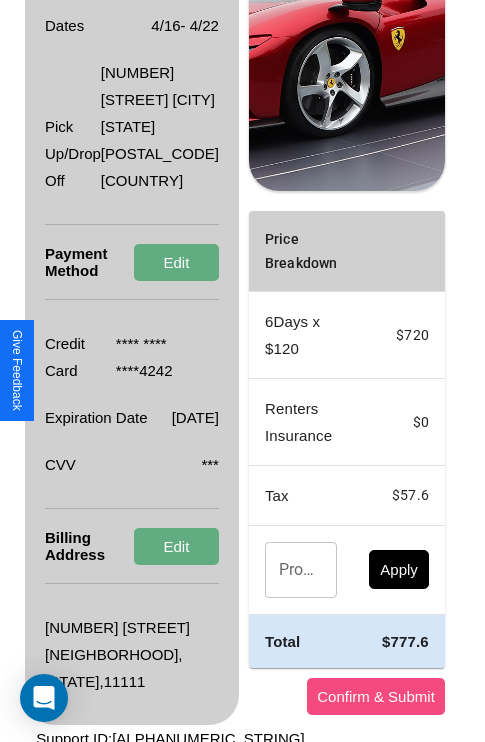 click on "Confirm & Submit" at bounding box center (376, 696) 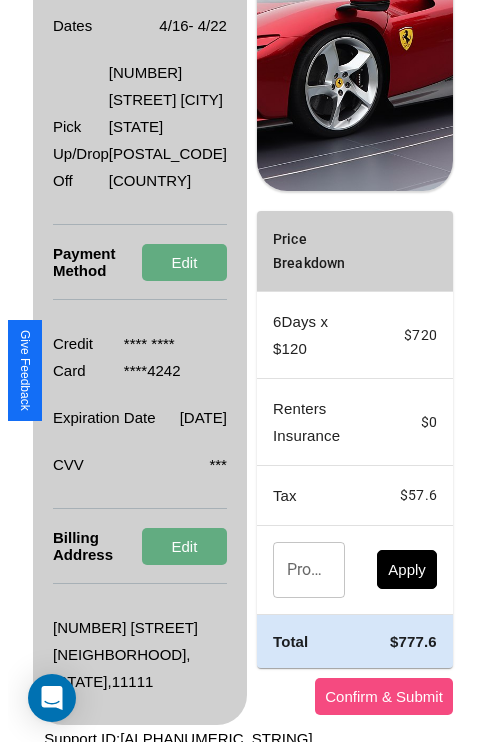 scroll, scrollTop: 0, scrollLeft: 72, axis: horizontal 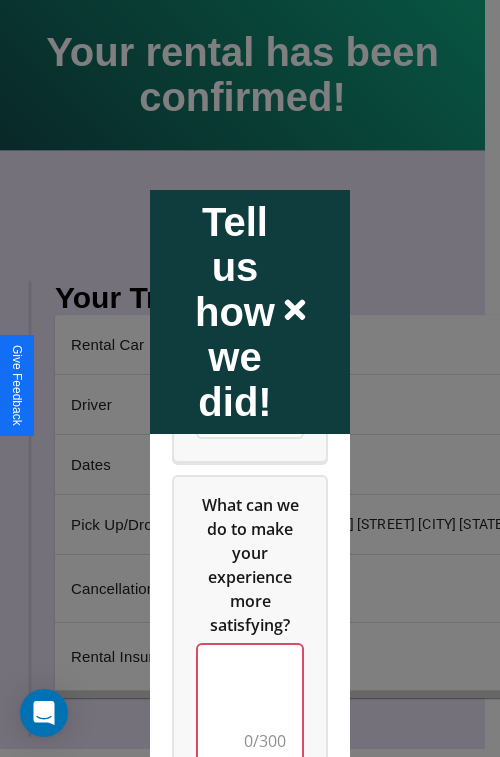 click at bounding box center (250, 704) 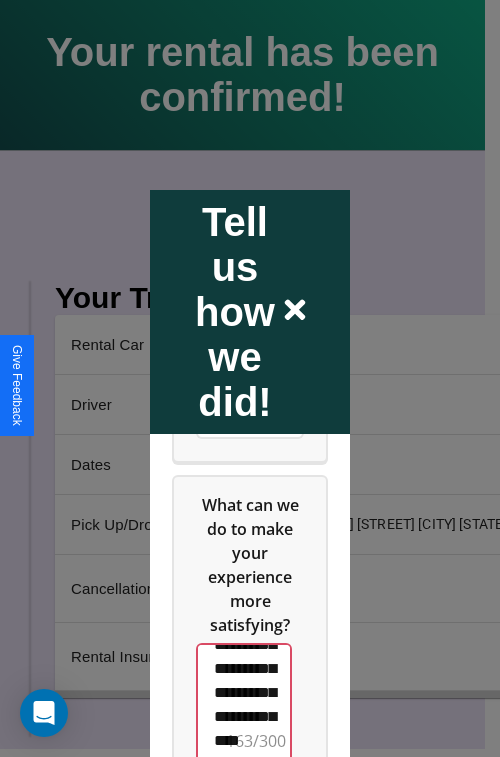 scroll, scrollTop: 708, scrollLeft: 0, axis: vertical 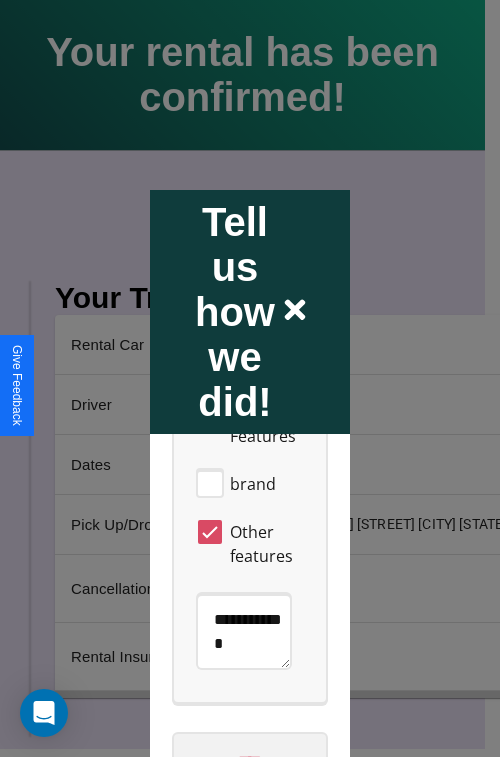 type on "**********" 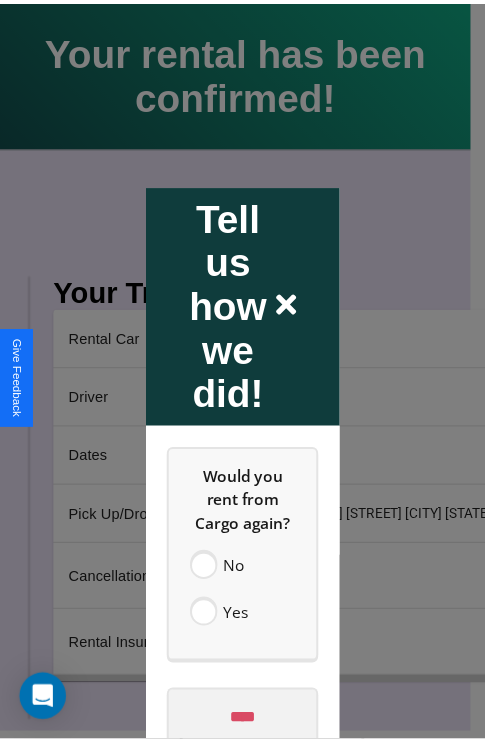 scroll, scrollTop: 0, scrollLeft: 0, axis: both 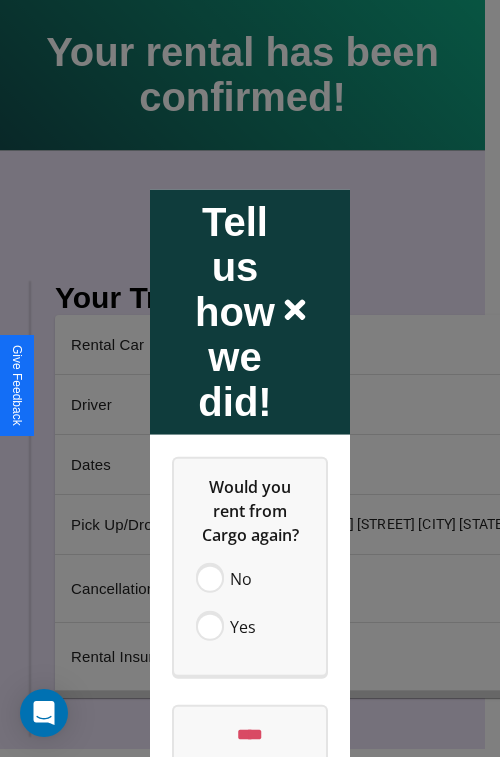 click at bounding box center (250, 378) 